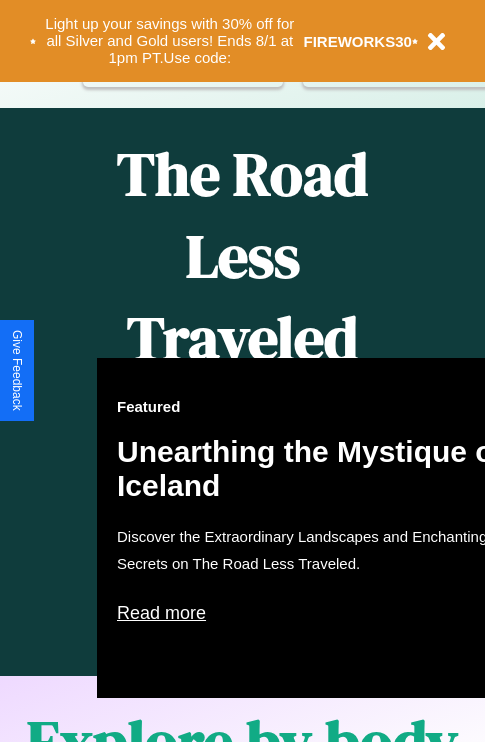 scroll, scrollTop: 0, scrollLeft: 0, axis: both 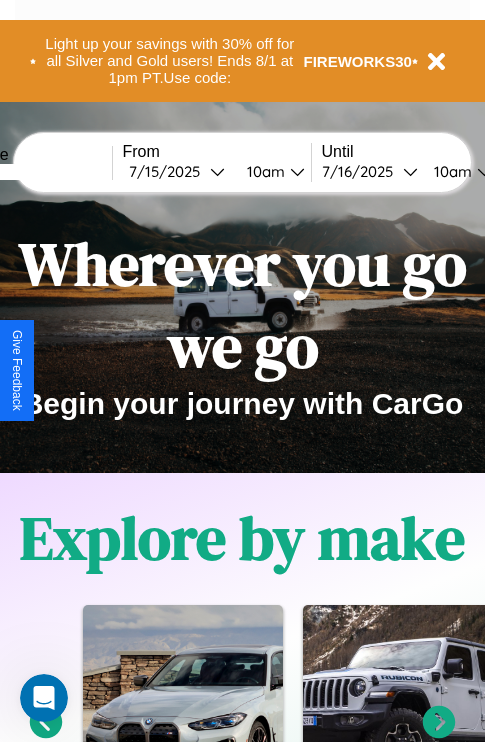 click at bounding box center [37, 172] 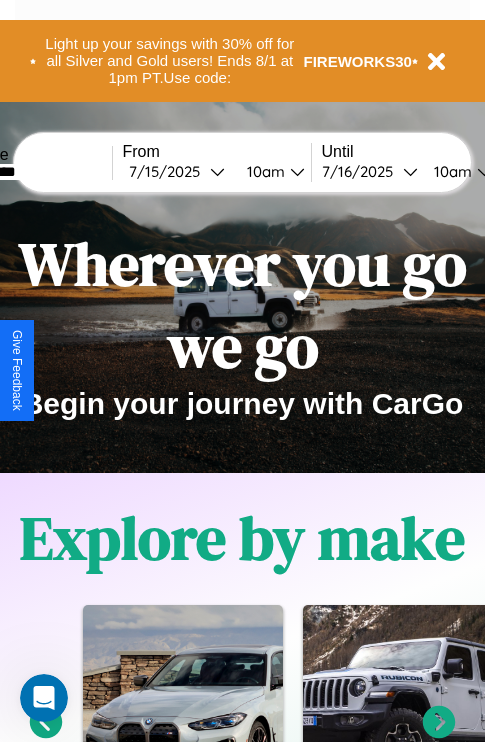 type on "*********" 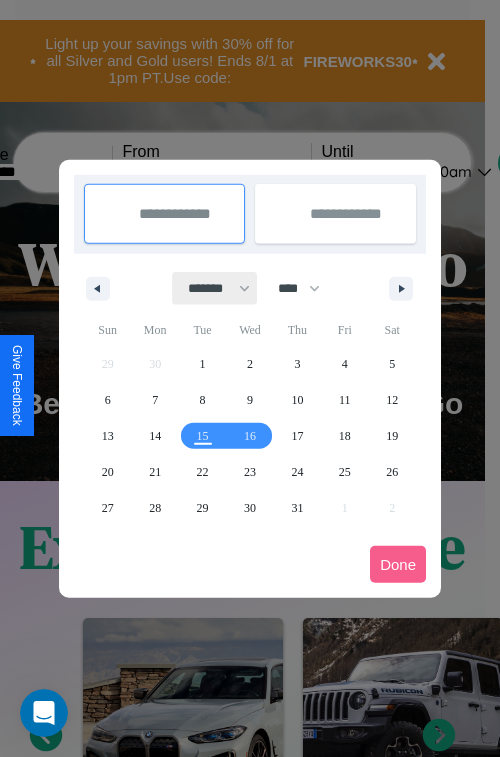 click on "******* ******** ***** ***** *** **** **** ****** ********* ******* ******** ********" at bounding box center (215, 288) 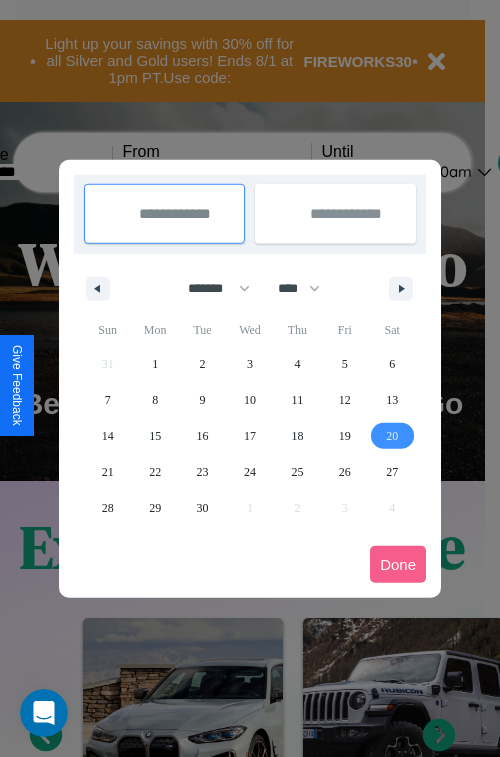 click on "20" at bounding box center [392, 436] 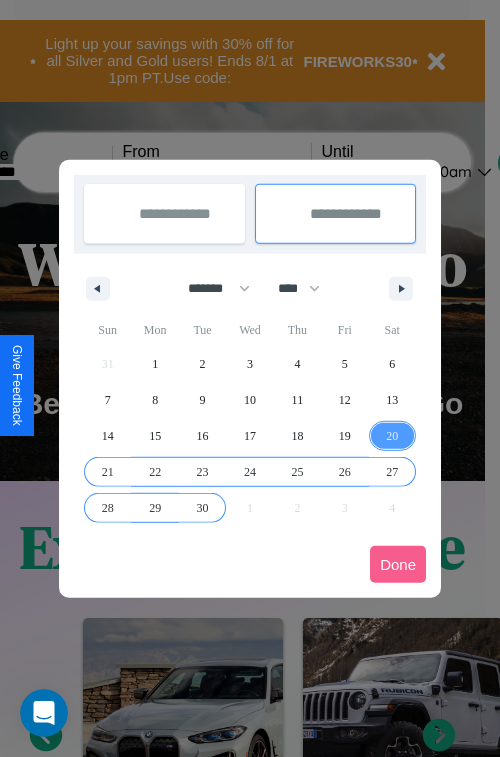 click on "30" at bounding box center (203, 508) 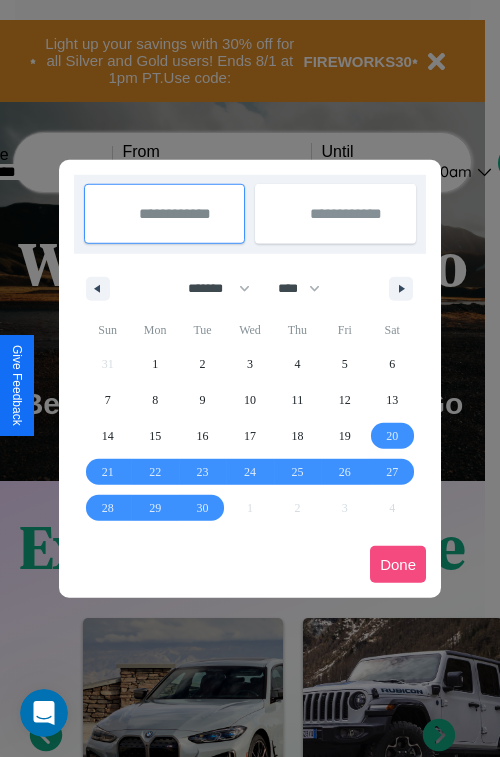 click on "Done" at bounding box center (398, 564) 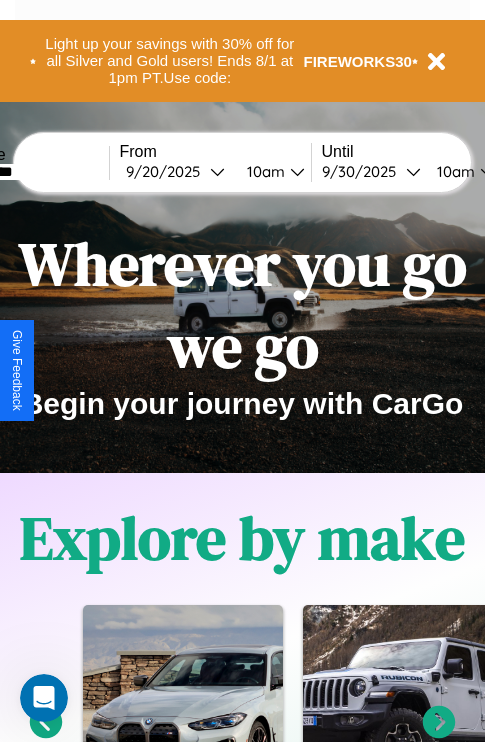scroll, scrollTop: 0, scrollLeft: 78, axis: horizontal 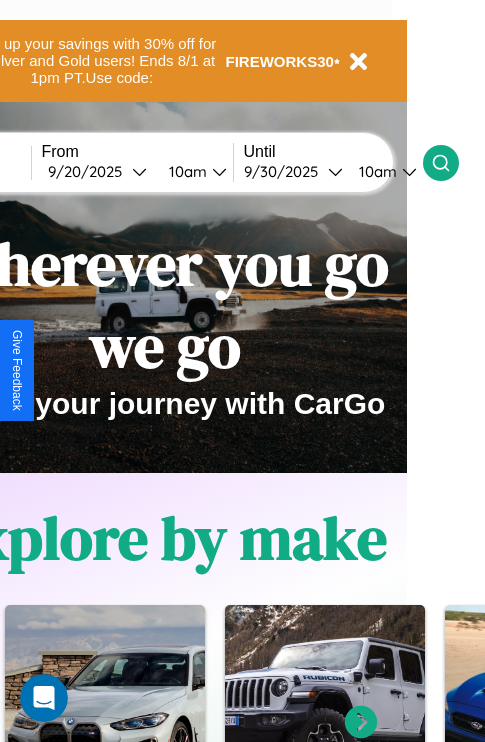 click 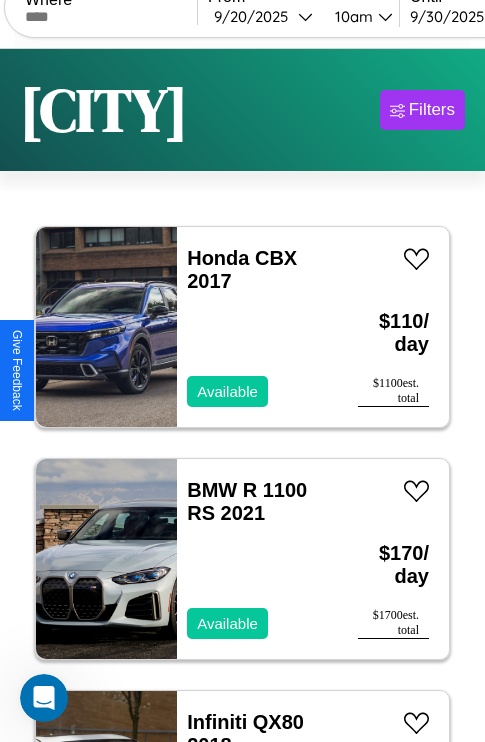 scroll, scrollTop: 95, scrollLeft: 0, axis: vertical 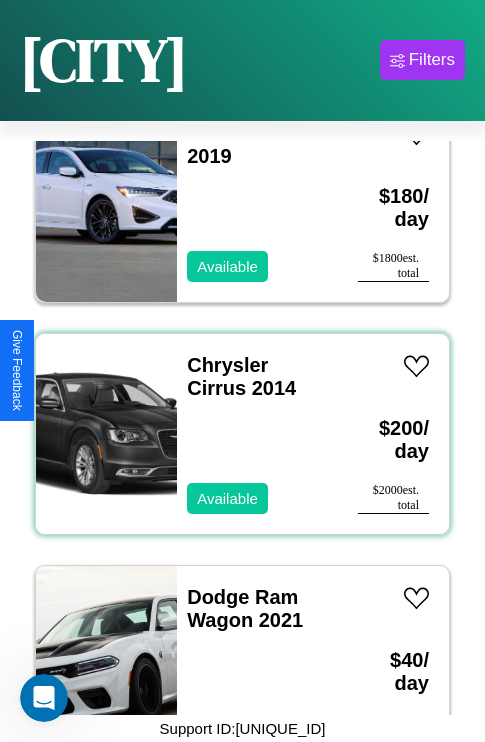 click on "Chrysler   Cirrus   2014 Available" at bounding box center [257, 434] 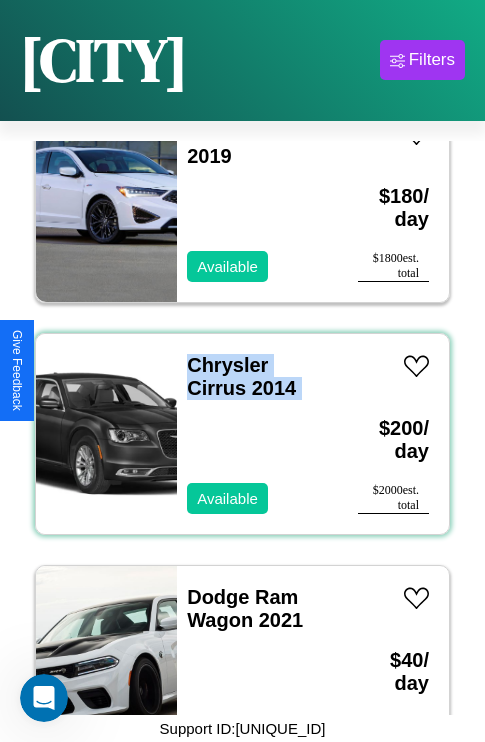 click on "Chrysler   Cirrus   2014 Available" at bounding box center (257, 434) 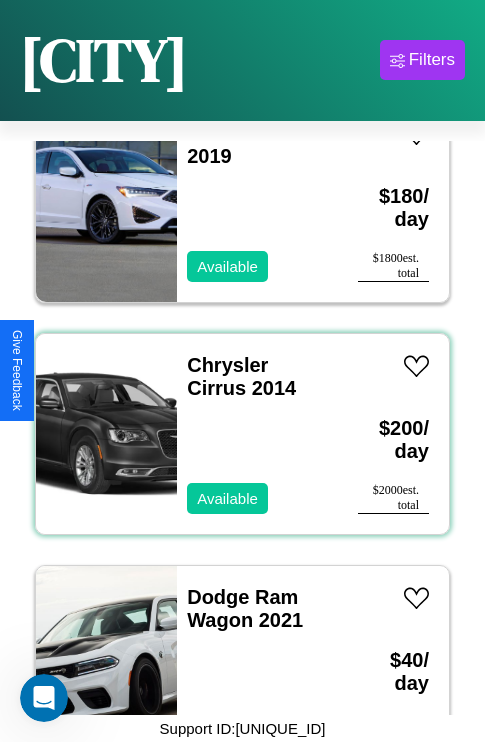 click on "Chrysler   Cirrus   2014 Available" at bounding box center [257, 434] 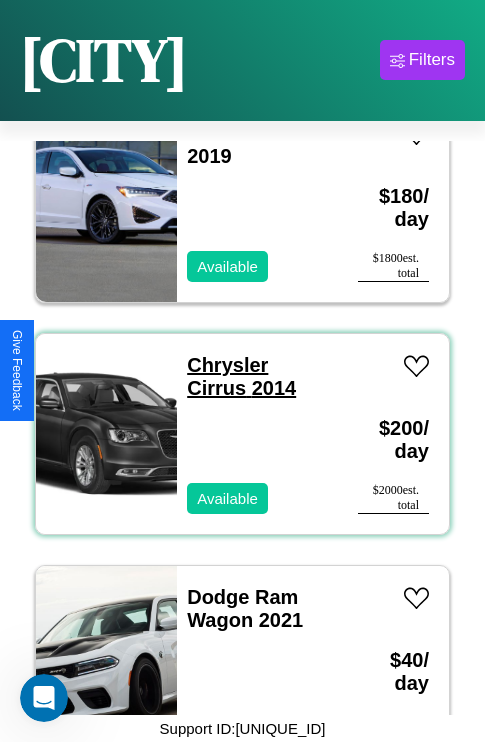 click on "Chrysler   Cirrus   2014" at bounding box center [241, 376] 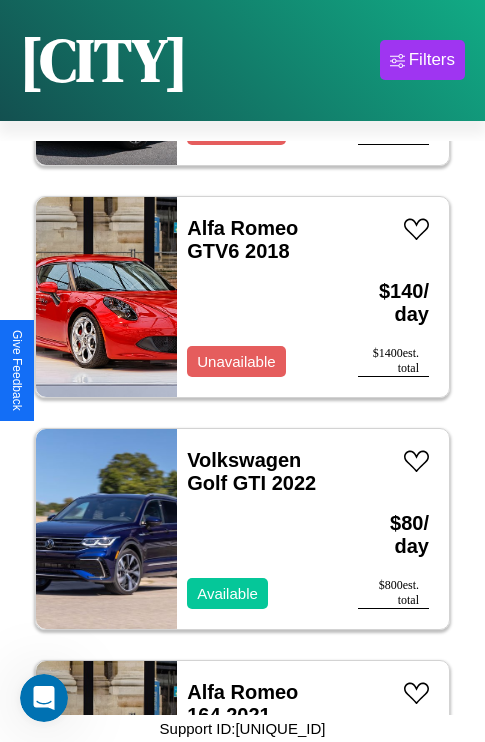 scroll, scrollTop: 31163, scrollLeft: 0, axis: vertical 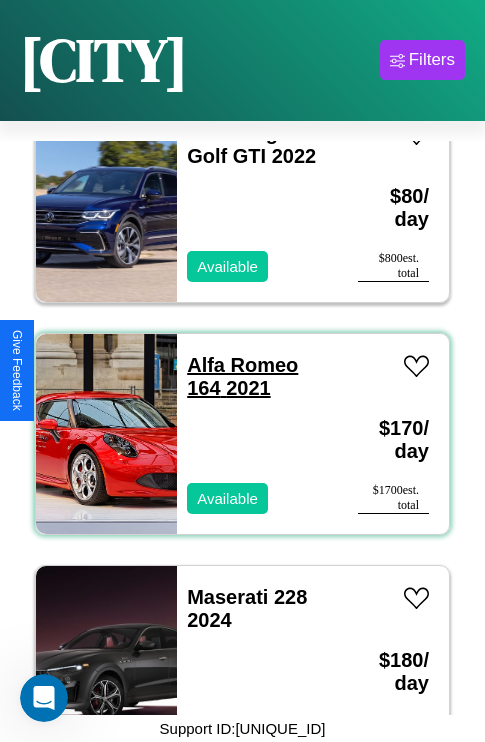 click on "Alfa Romeo   164   2021" at bounding box center [242, 376] 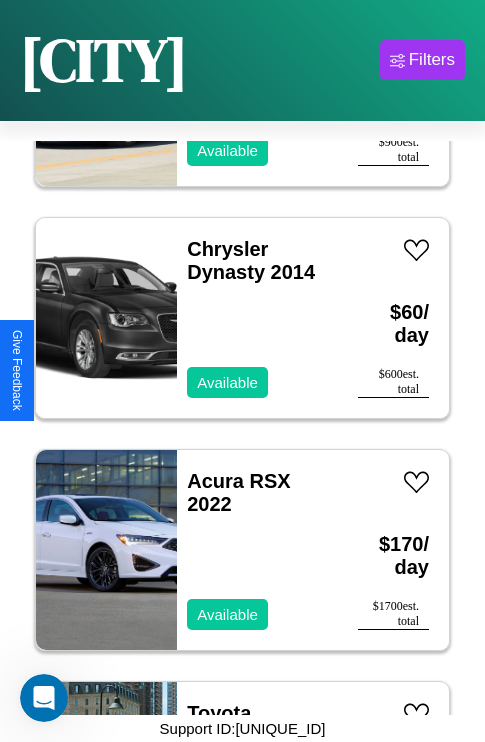 scroll, scrollTop: 7731, scrollLeft: 0, axis: vertical 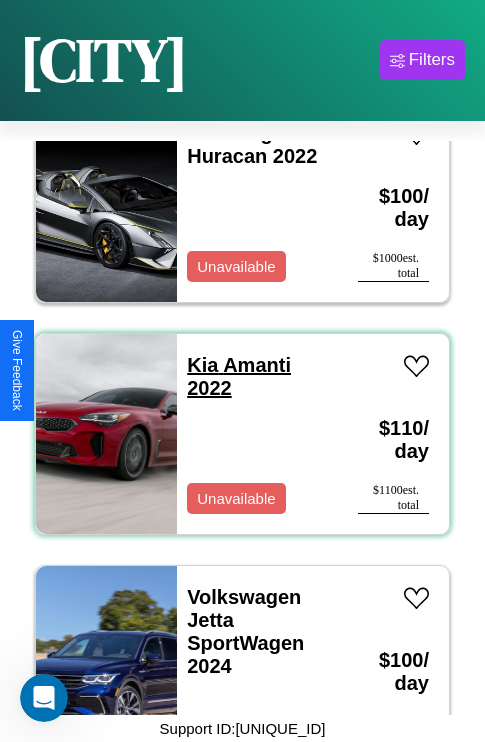 click on "Kia   Amanti   2022" at bounding box center (239, 376) 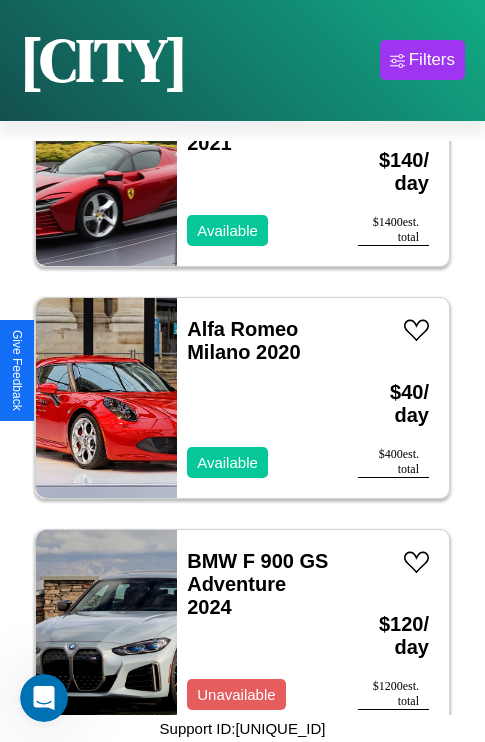 scroll, scrollTop: 19331, scrollLeft: 0, axis: vertical 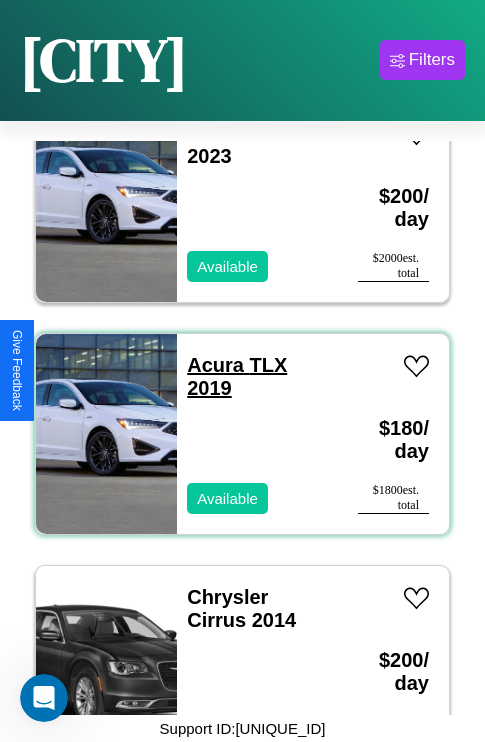 click on "Acura   TLX   2019" at bounding box center (237, 376) 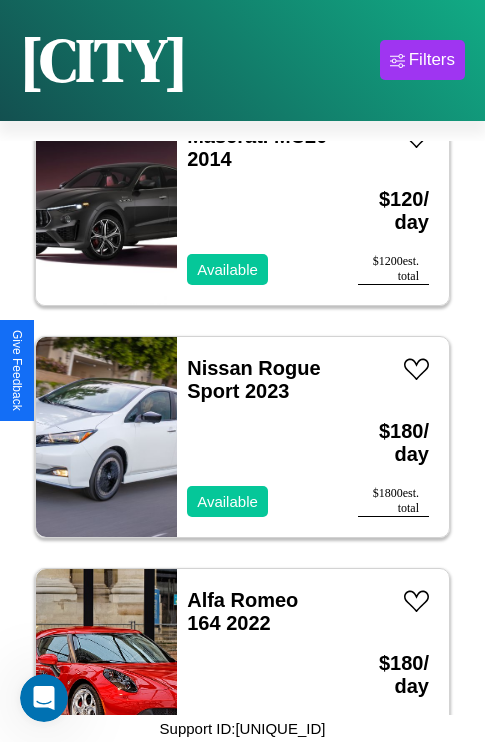 scroll, scrollTop: 22115, scrollLeft: 0, axis: vertical 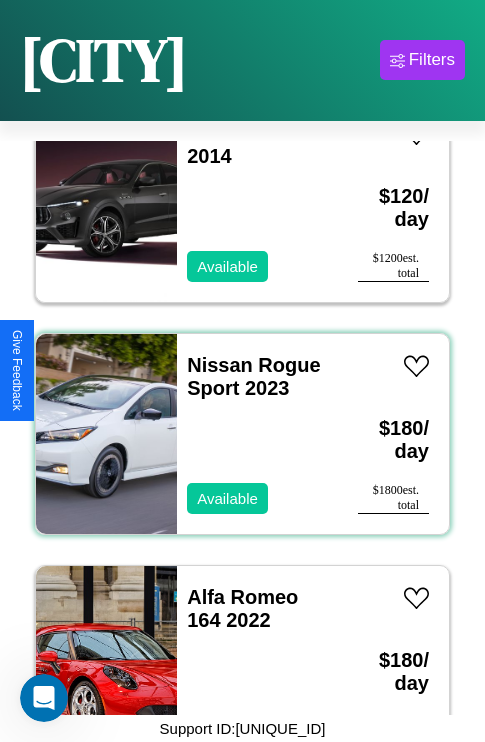 click on "Nissan   Rogue Sport   2023 Available" at bounding box center (257, 434) 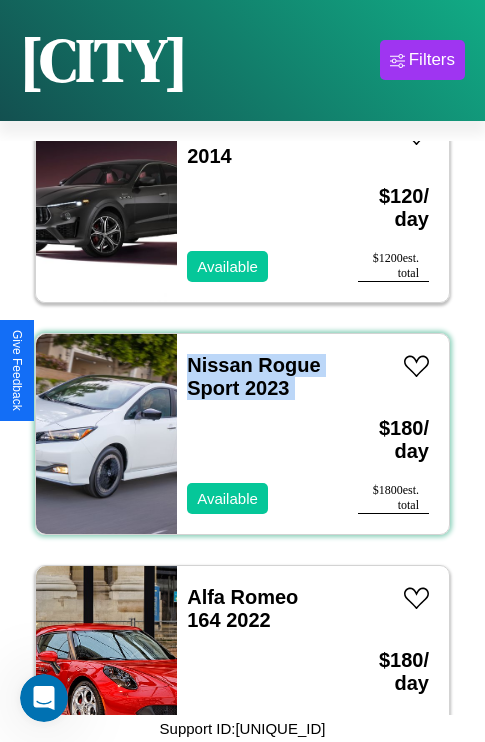 click on "Nissan   Rogue Sport   2023 Available" at bounding box center (257, 434) 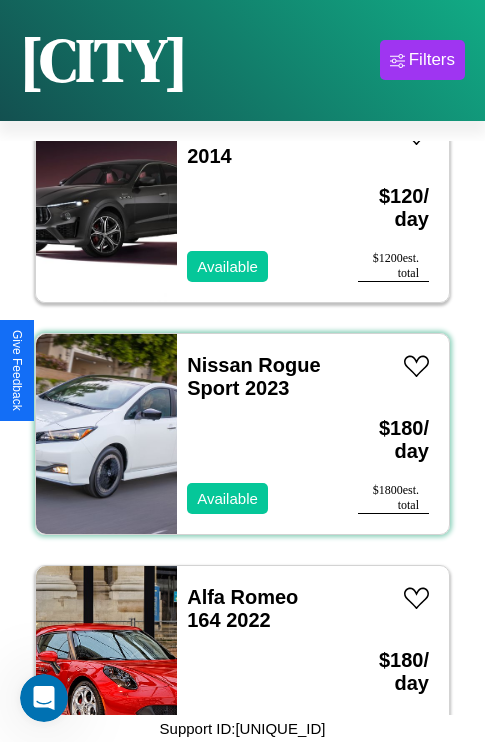 click on "Nissan   Rogue Sport   2023 Available" at bounding box center [257, 434] 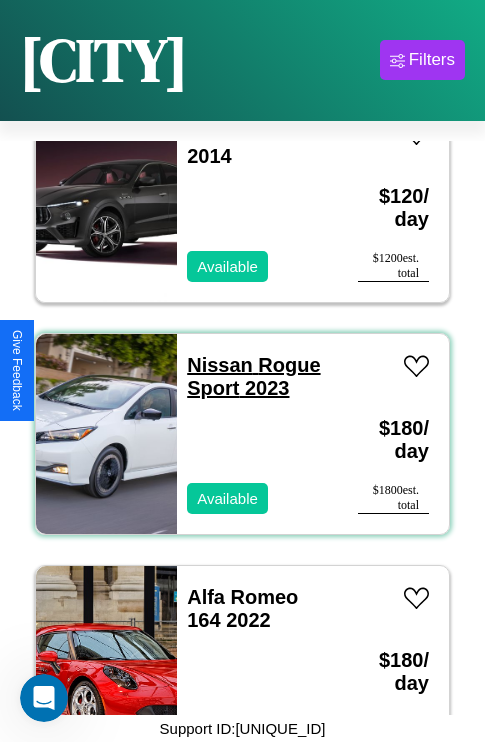 click on "Nissan   Rogue Sport   2023" at bounding box center [253, 376] 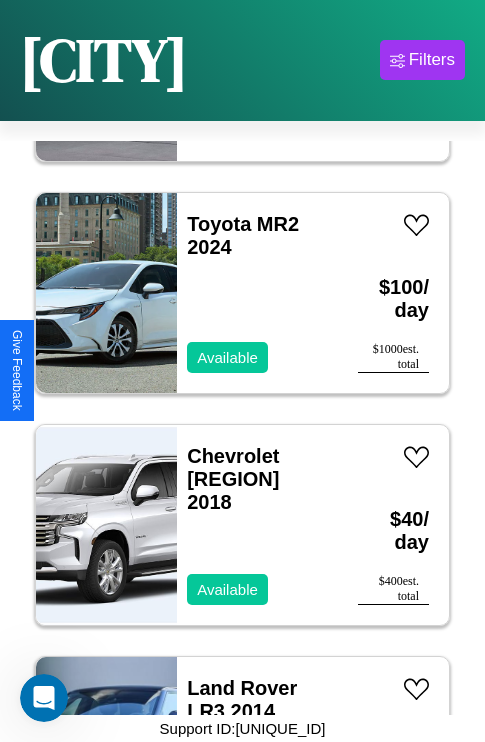 scroll, scrollTop: 27219, scrollLeft: 0, axis: vertical 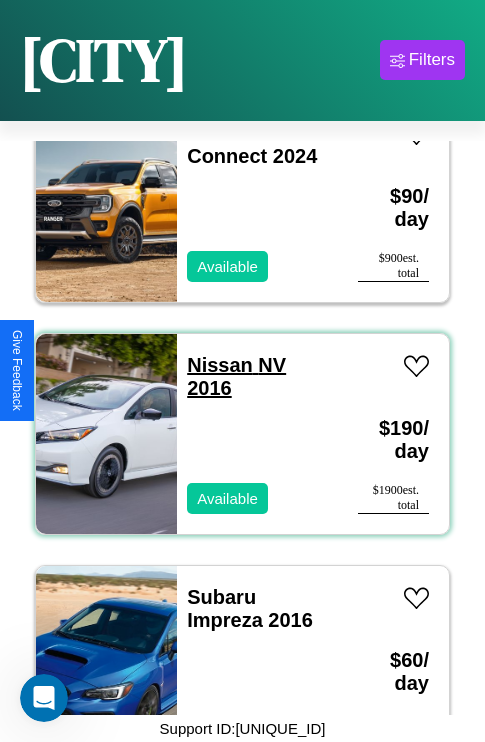 click on "Nissan   NV   2016" at bounding box center [236, 376] 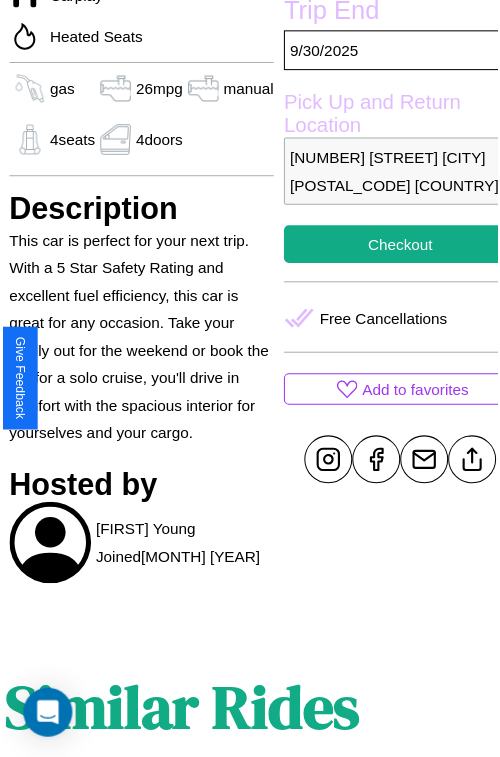 scroll, scrollTop: 641, scrollLeft: 68, axis: both 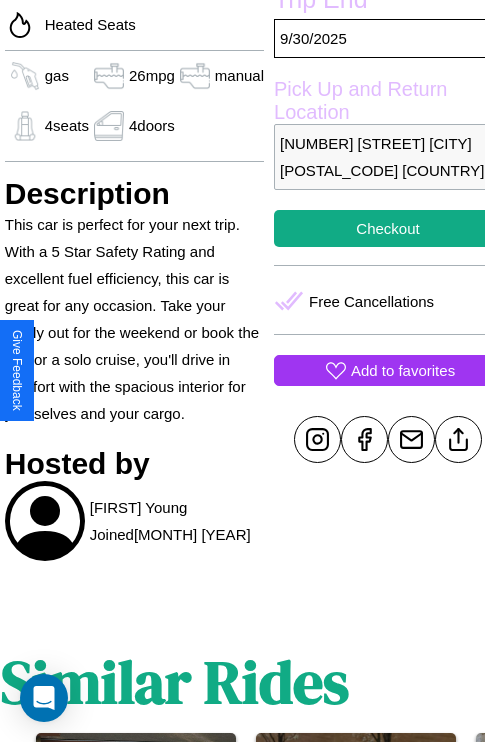 click on "Add to favorites" at bounding box center [403, 370] 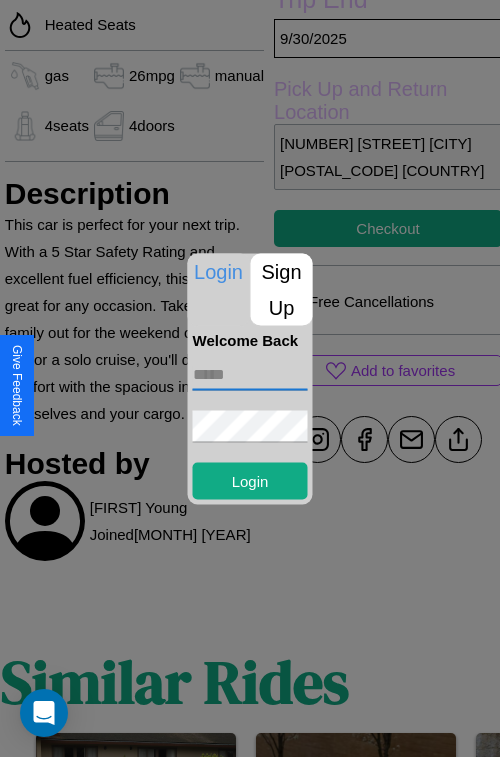 click at bounding box center [250, 374] 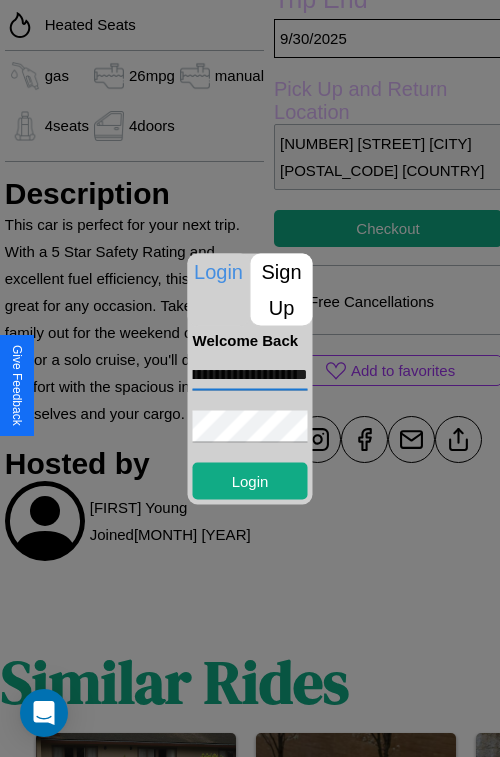 scroll, scrollTop: 0, scrollLeft: 116, axis: horizontal 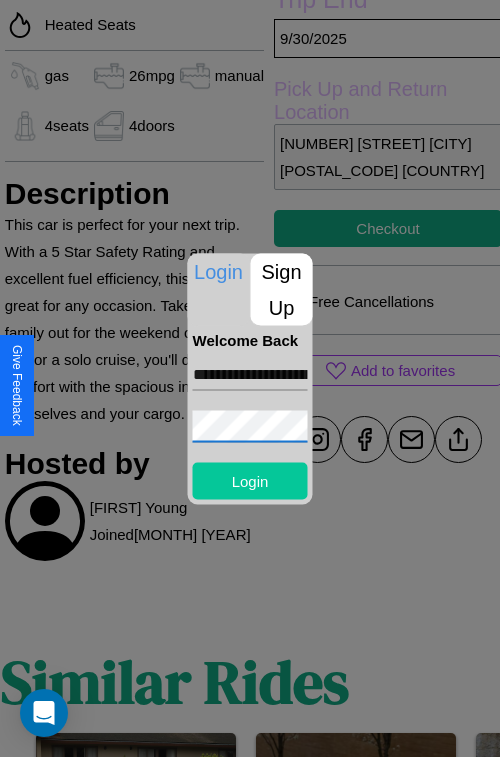 click on "Login" at bounding box center [250, 480] 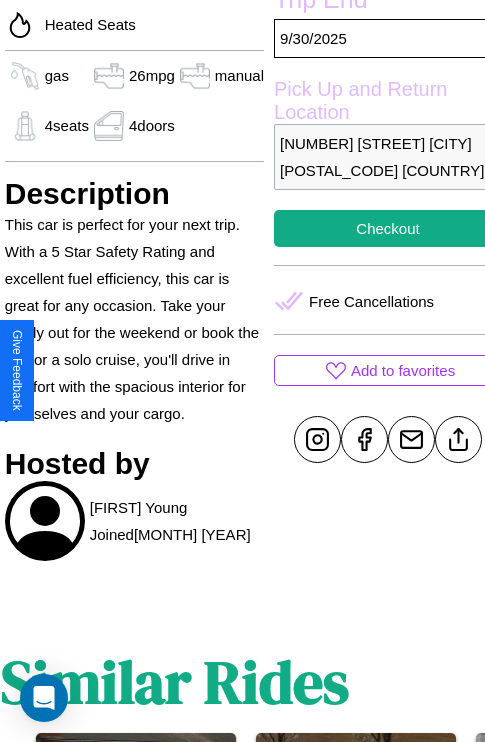 scroll, scrollTop: 641, scrollLeft: 68, axis: both 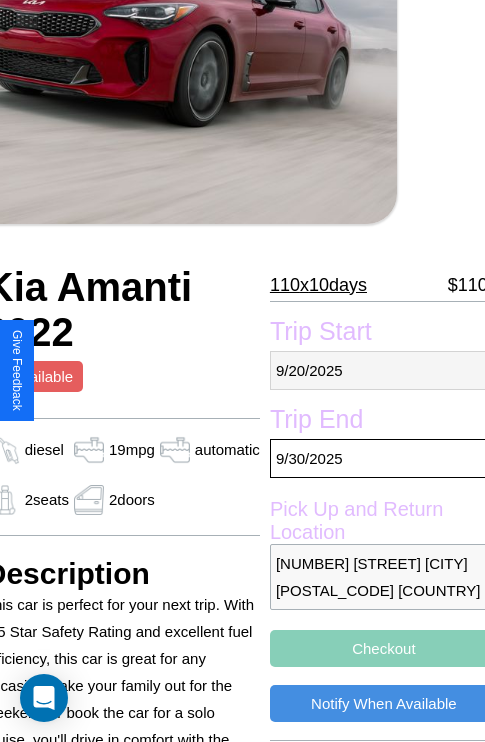 click on "9 / 20 / 2025" at bounding box center [384, 370] 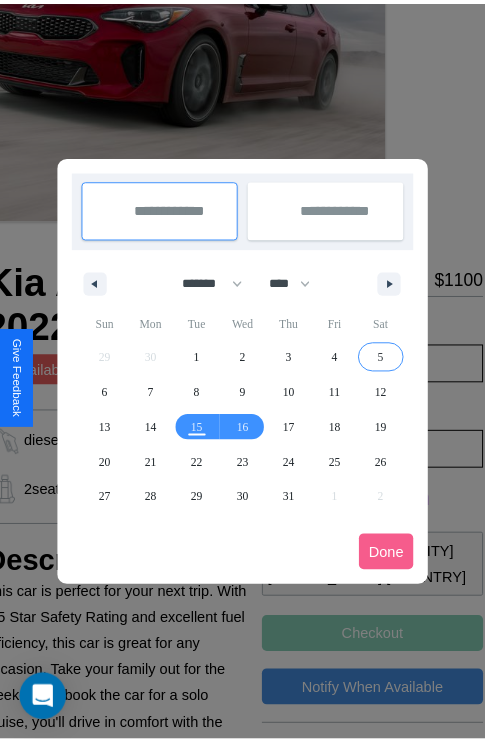 scroll, scrollTop: 0, scrollLeft: 88, axis: horizontal 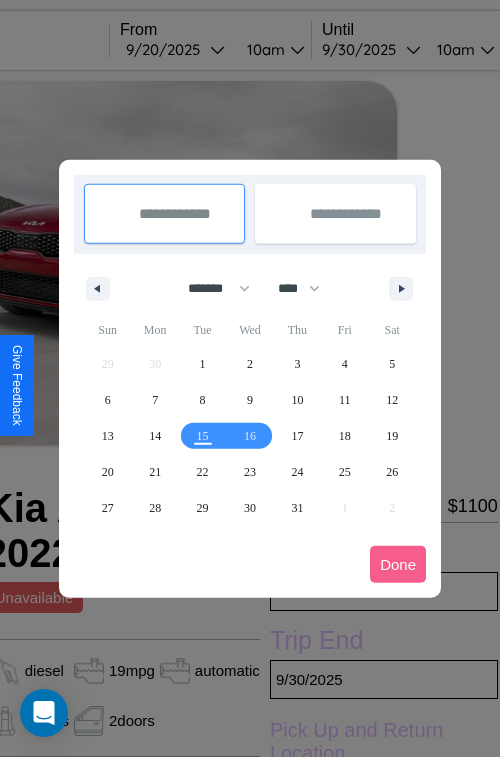 click at bounding box center (250, 378) 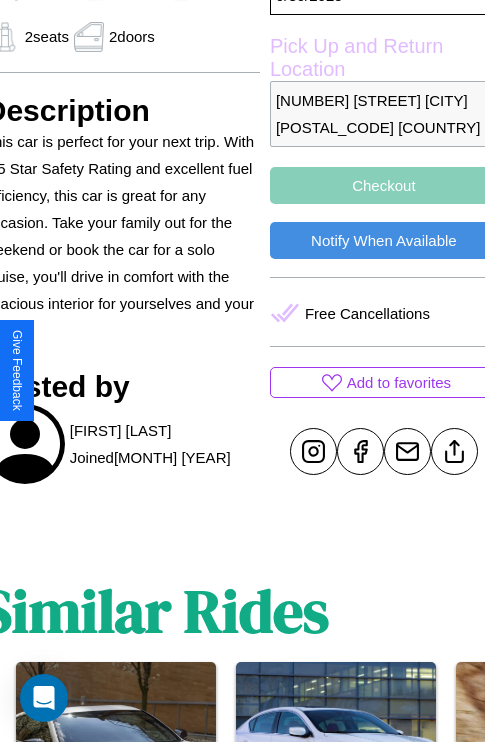 scroll, scrollTop: 696, scrollLeft: 88, axis: both 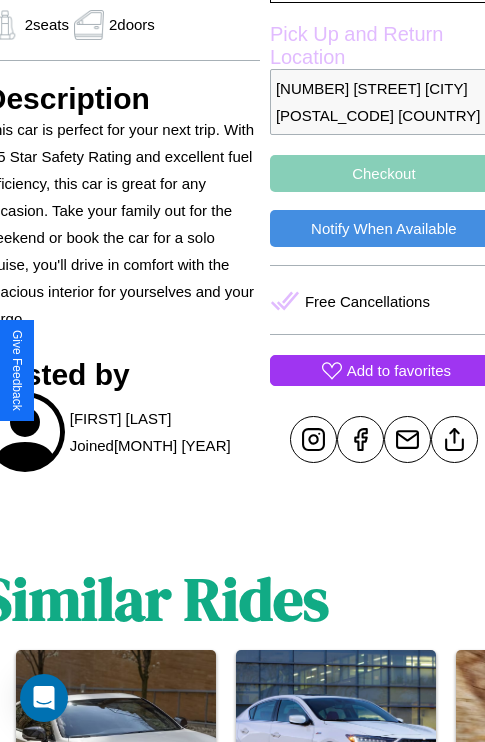 click on "Add to favorites" at bounding box center (399, 370) 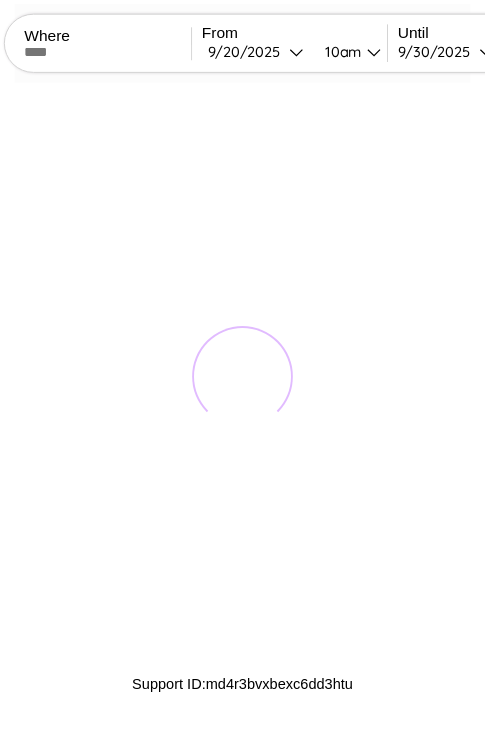 scroll, scrollTop: 0, scrollLeft: 0, axis: both 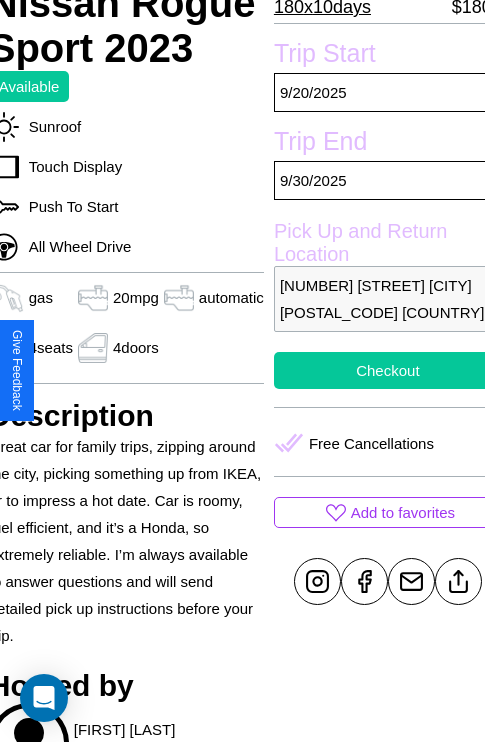 click on "Checkout" at bounding box center (388, 370) 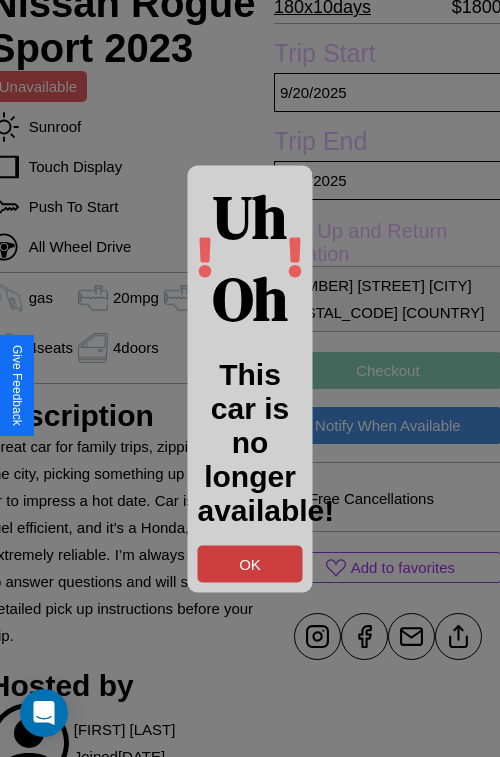 click on "OK" at bounding box center (250, 563) 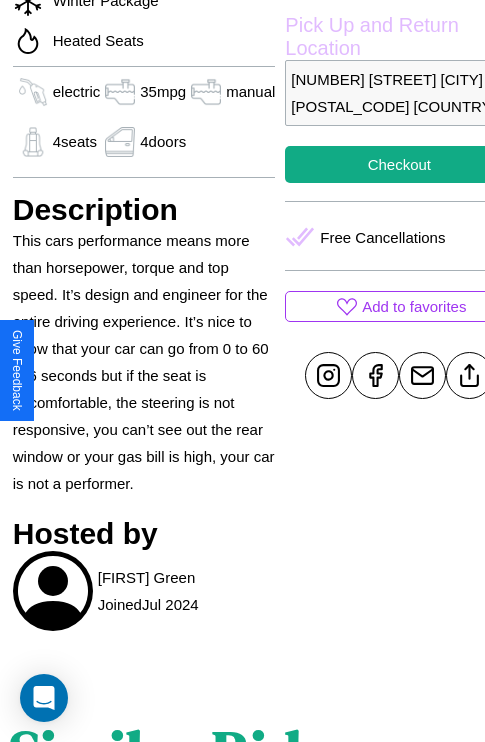 scroll, scrollTop: 709, scrollLeft: 60, axis: both 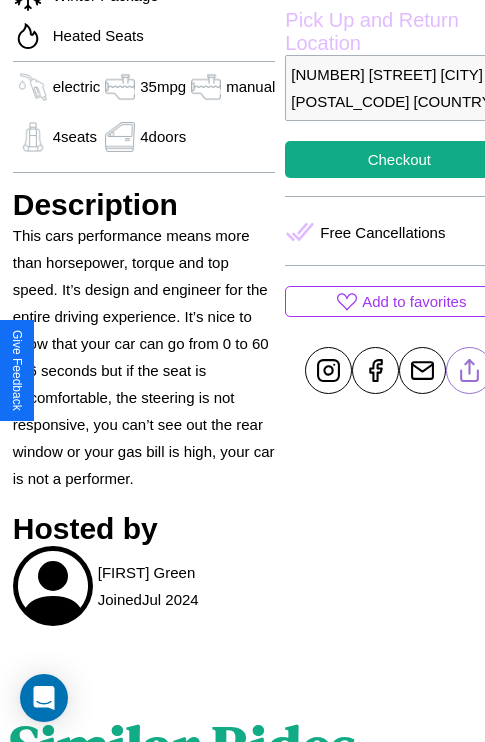 click 